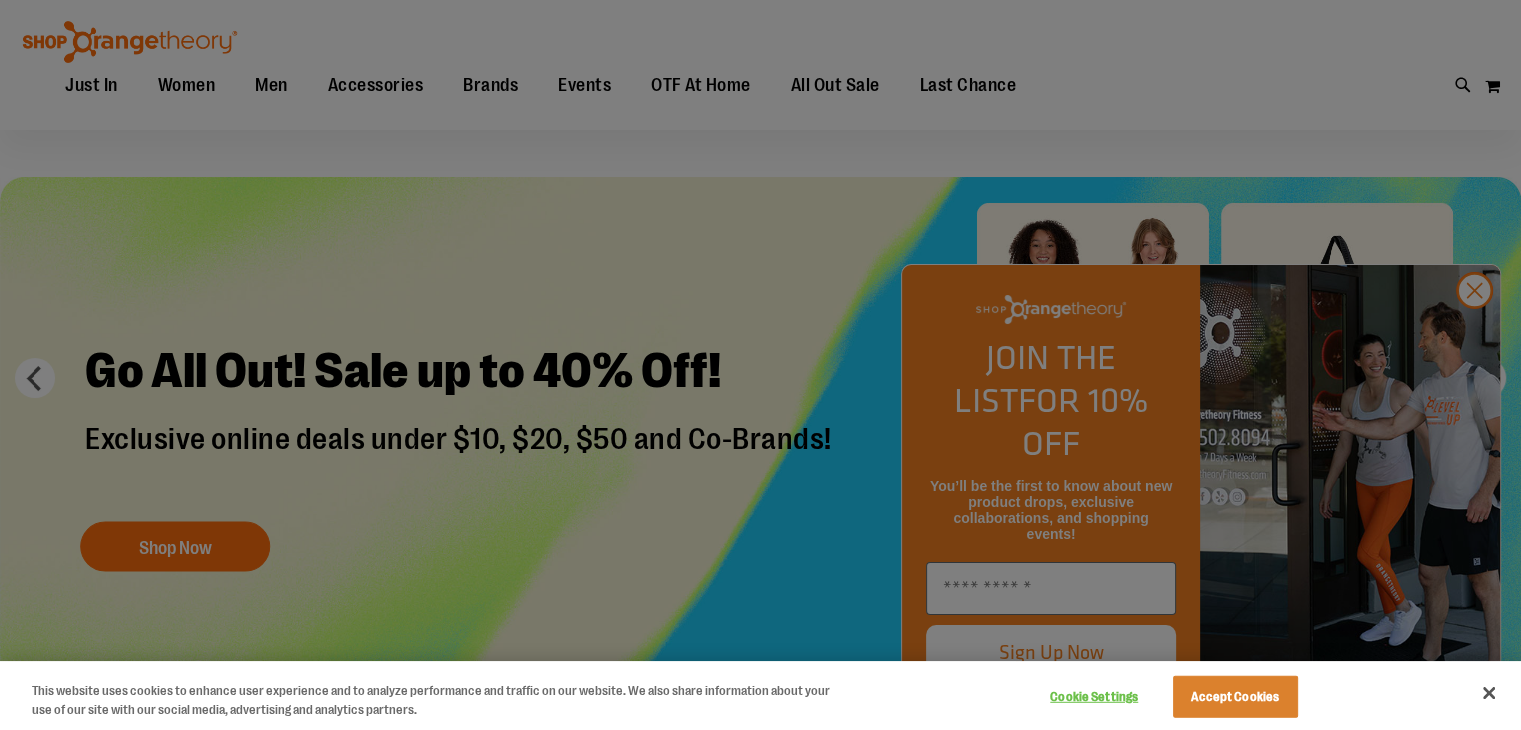 scroll, scrollTop: 37, scrollLeft: 0, axis: vertical 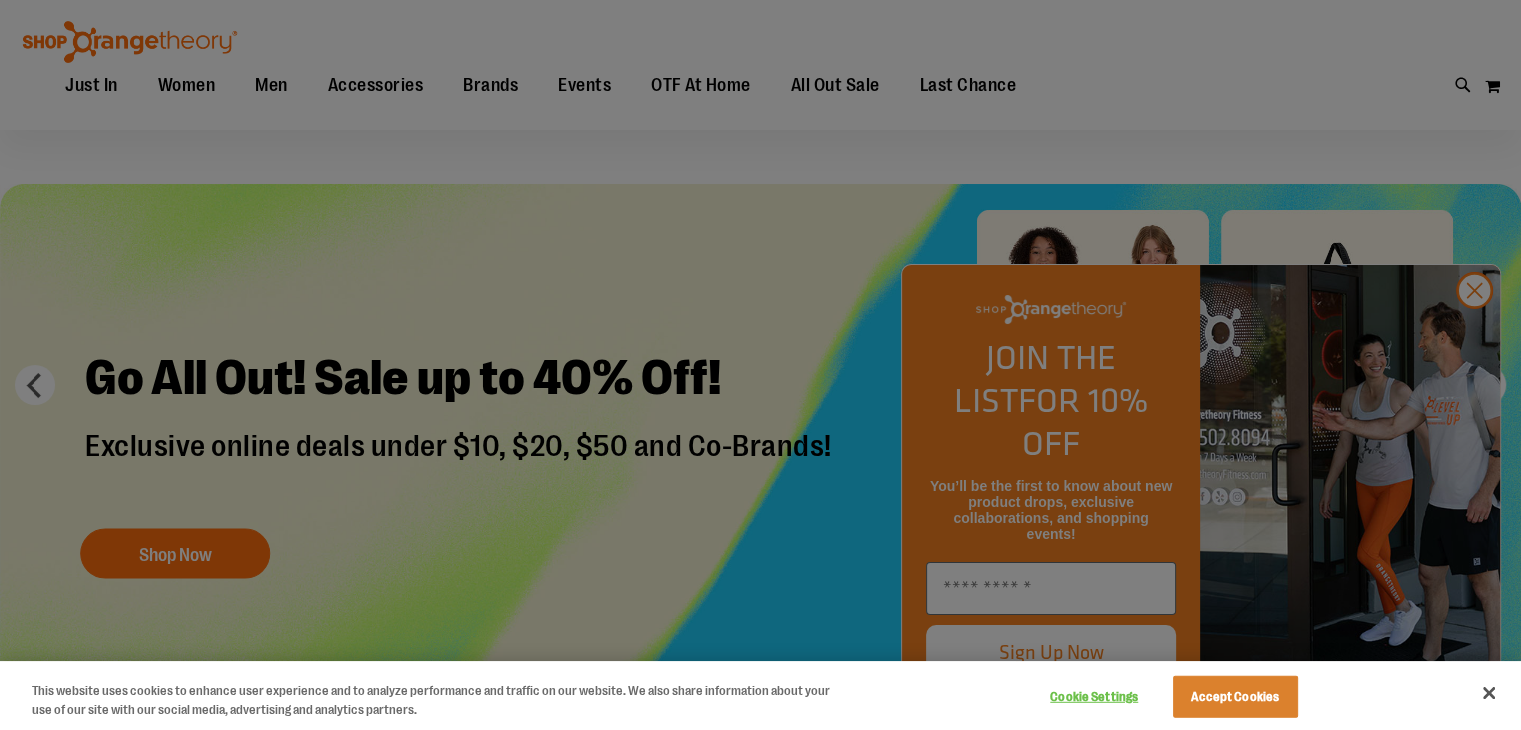 click at bounding box center [760, 365] 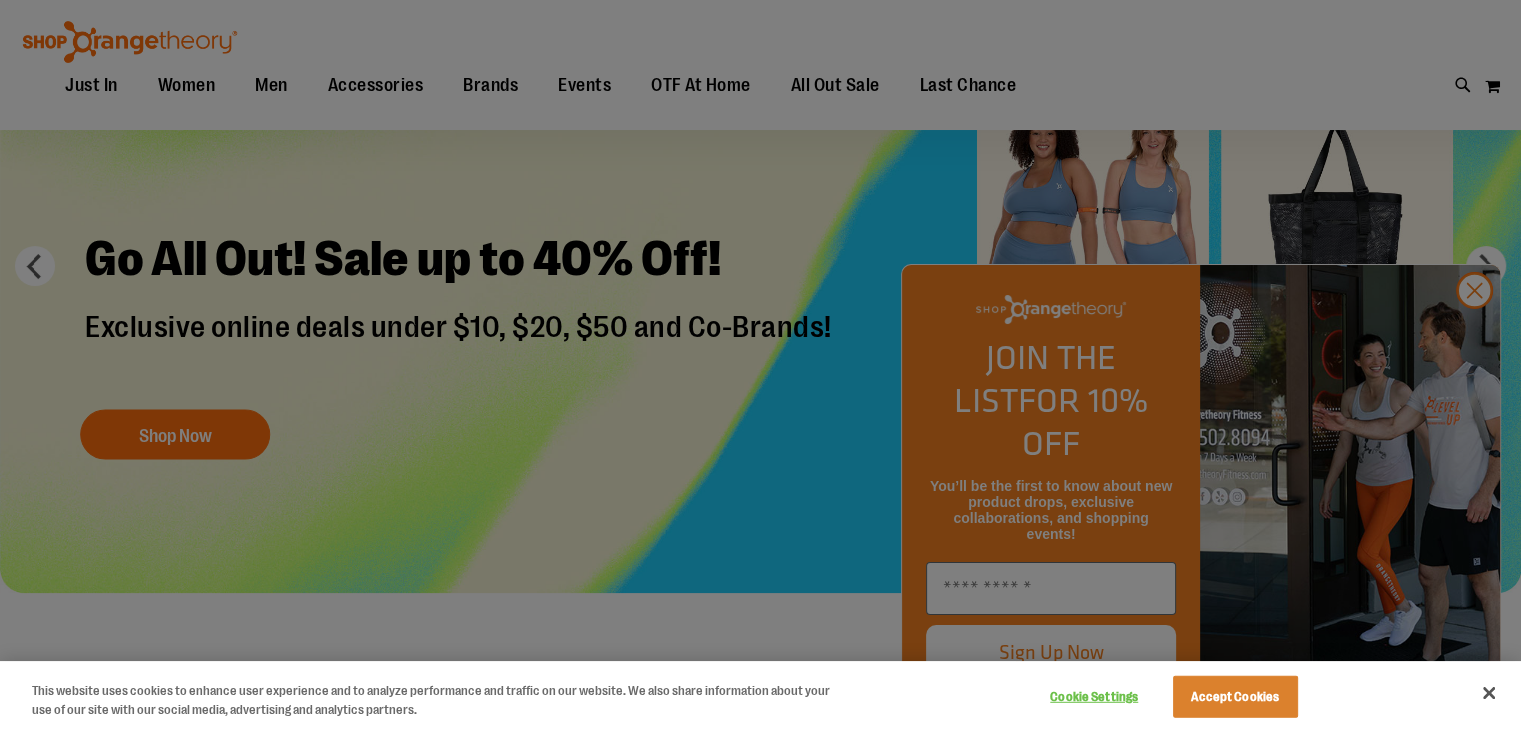 scroll, scrollTop: 152, scrollLeft: 0, axis: vertical 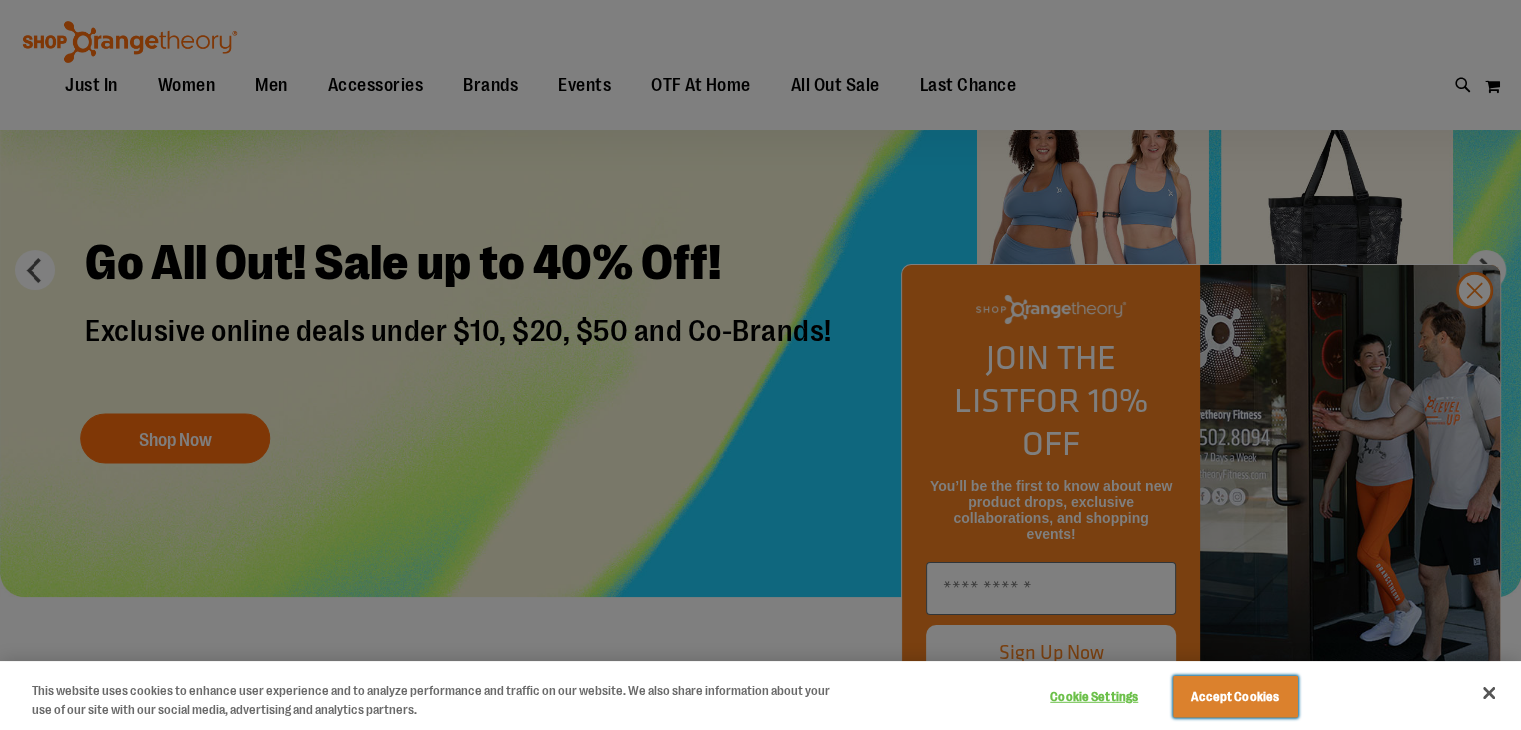 click on "Accept Cookies" at bounding box center (1235, 697) 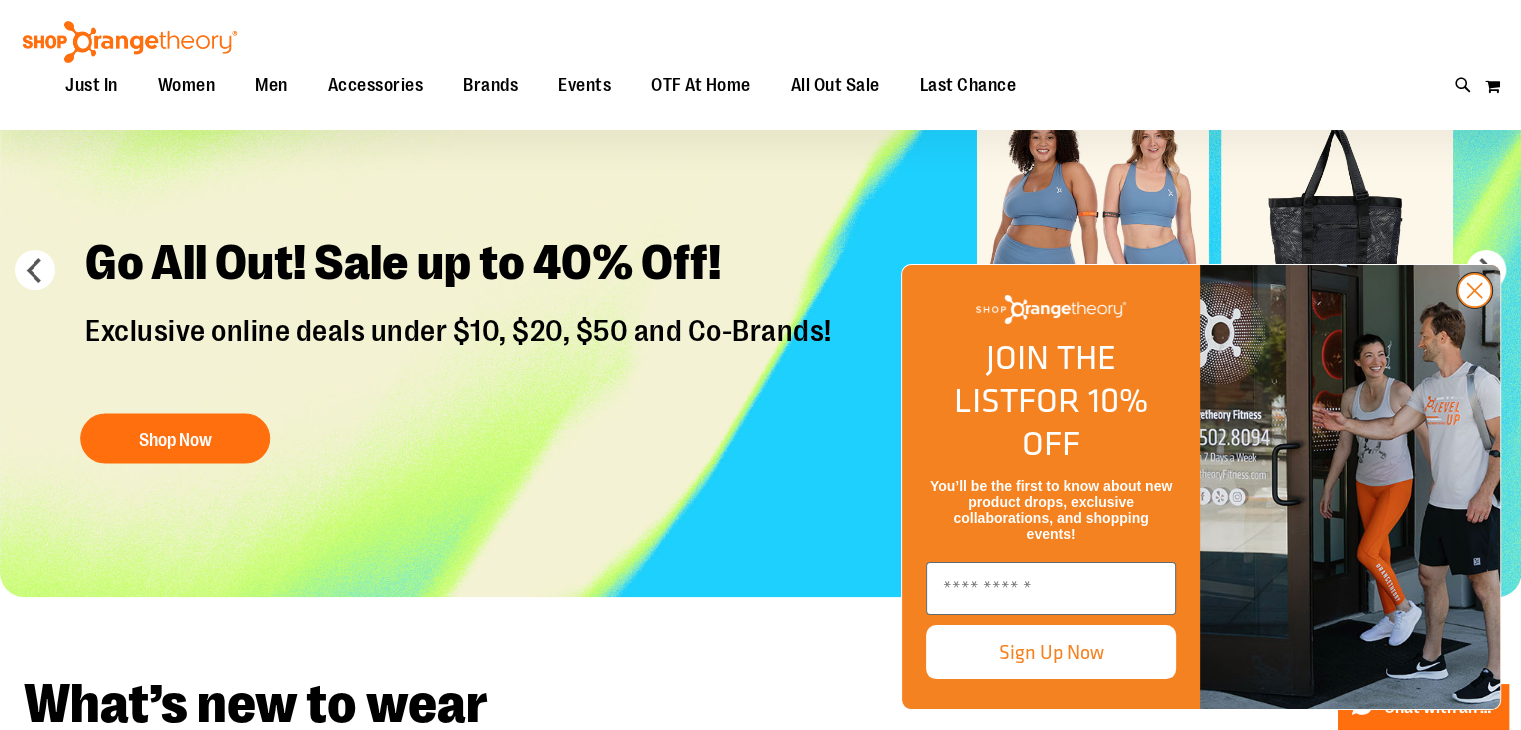 click 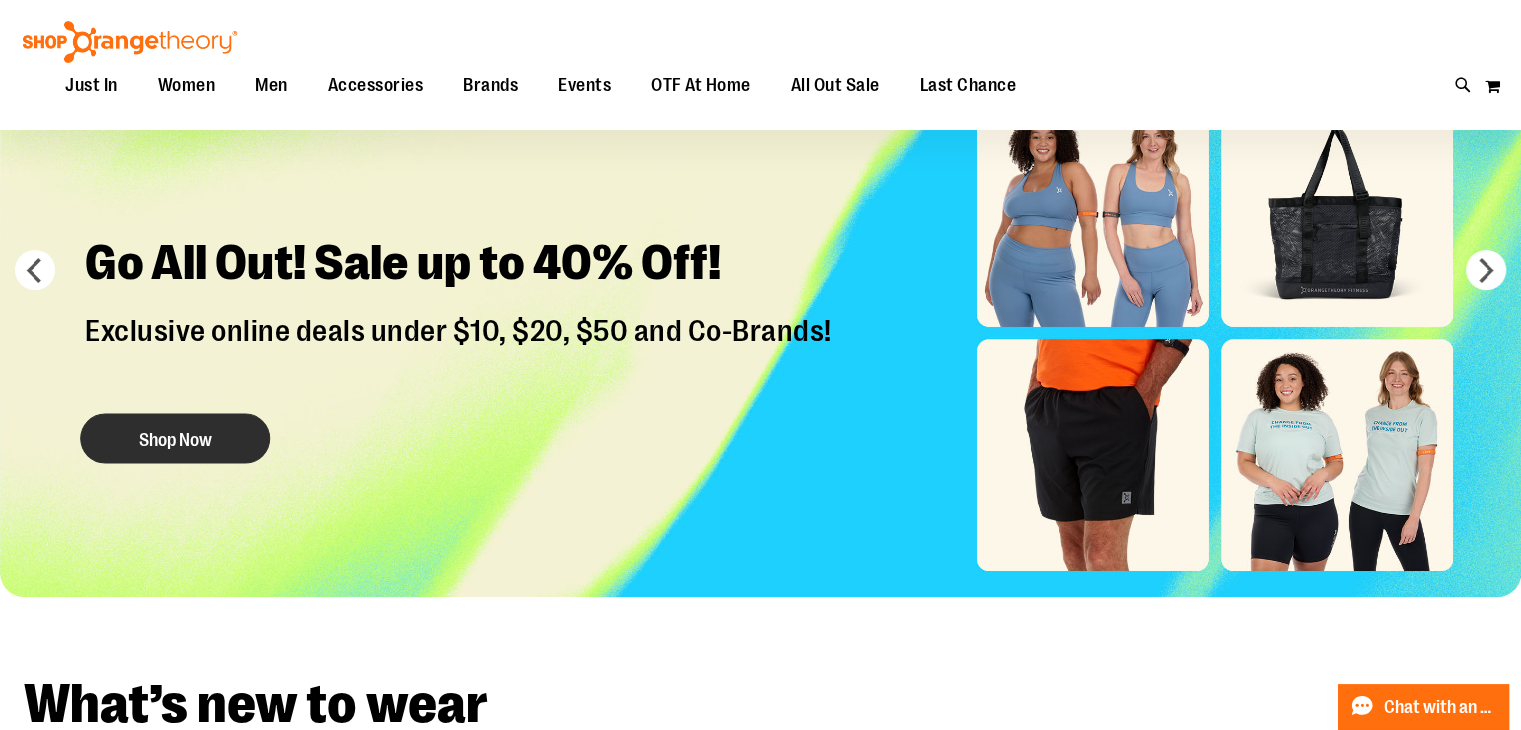 click on "Shop Now" at bounding box center (175, 439) 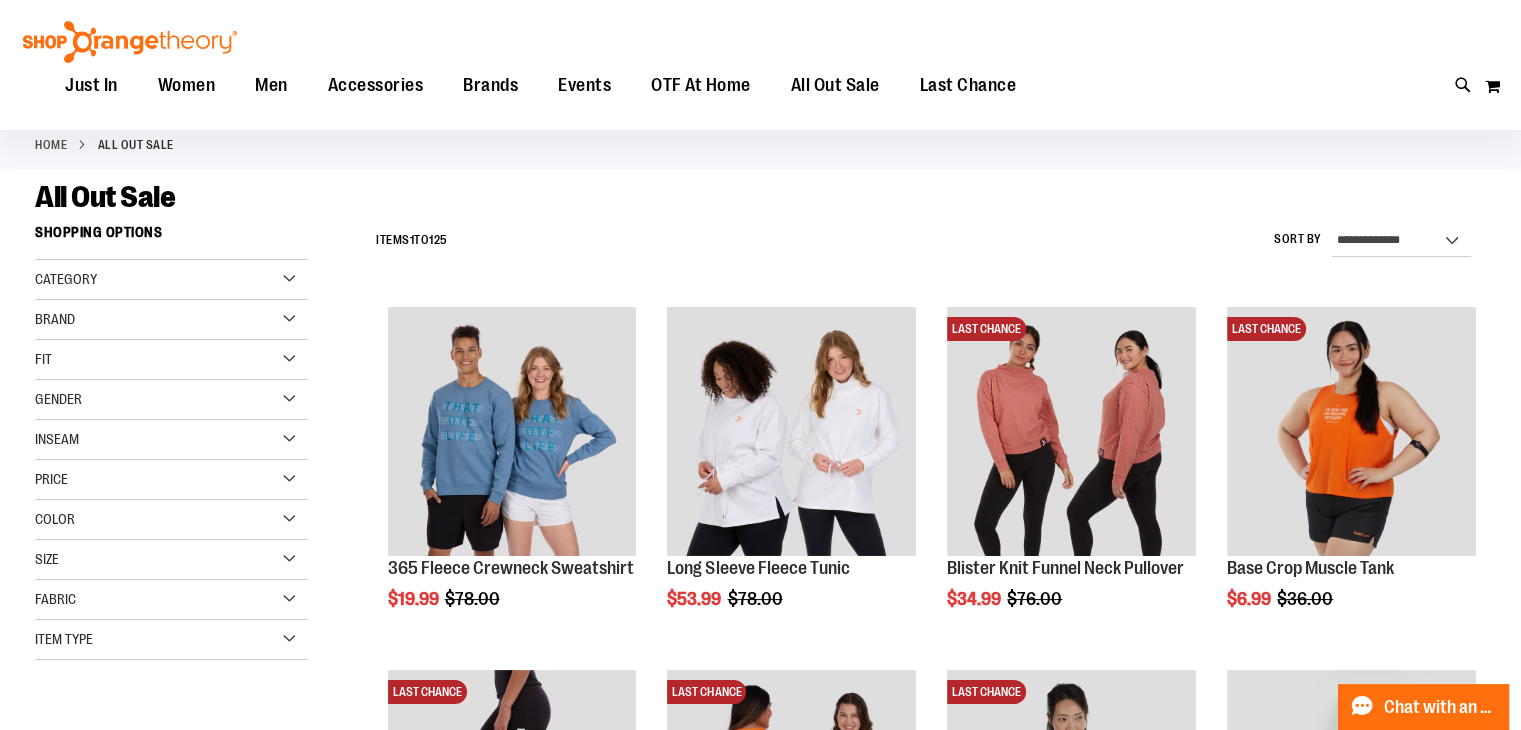 scroll, scrollTop: 97, scrollLeft: 0, axis: vertical 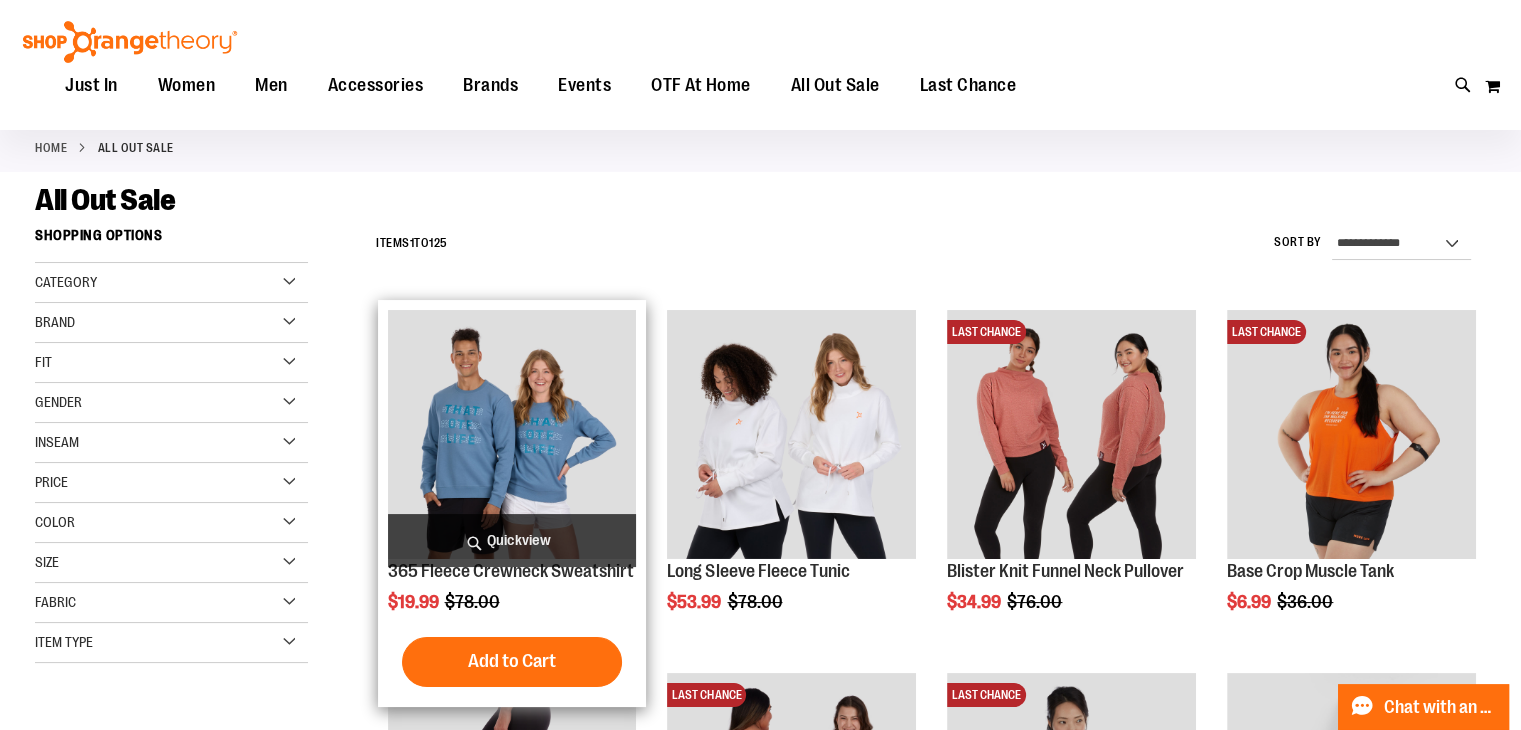 click at bounding box center (512, 434) 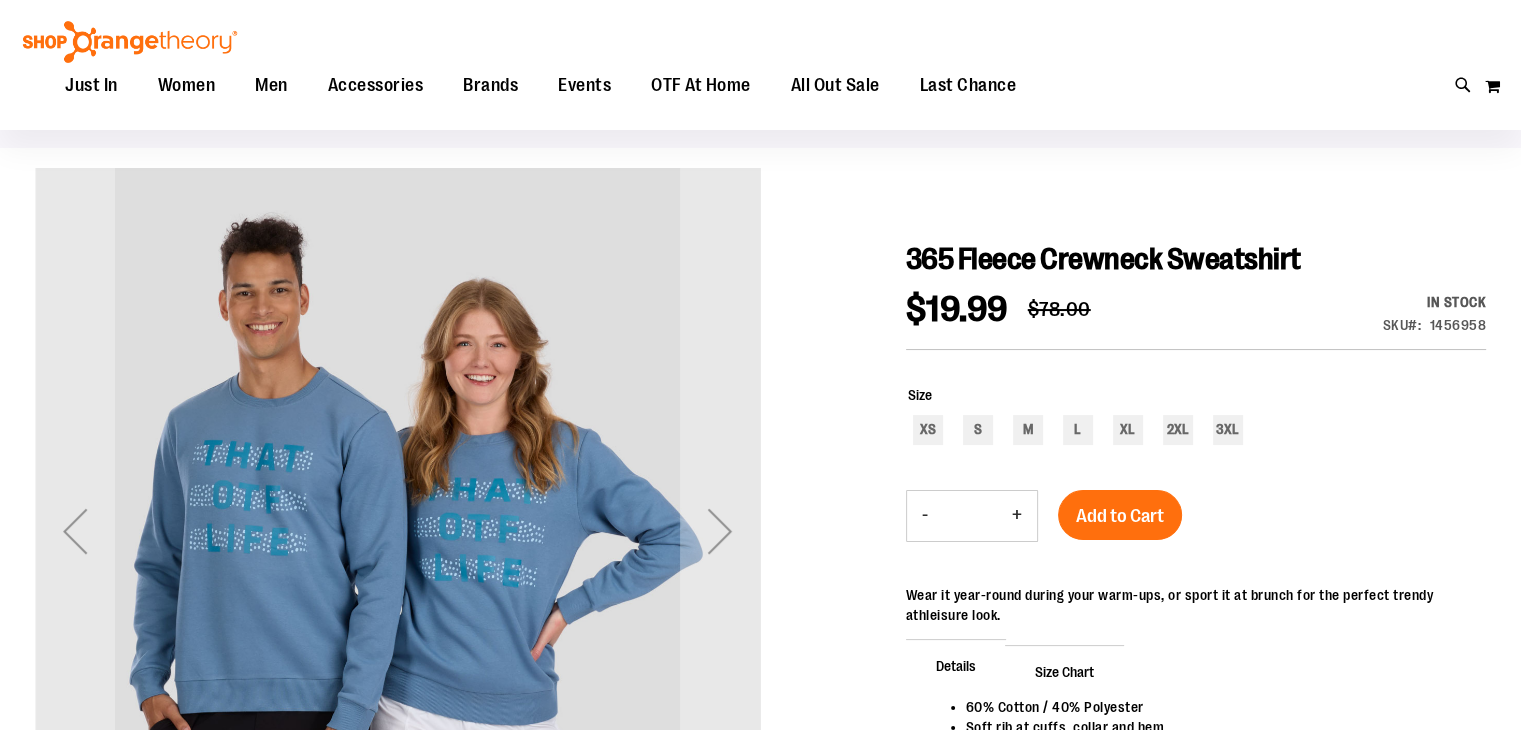 scroll, scrollTop: 152, scrollLeft: 0, axis: vertical 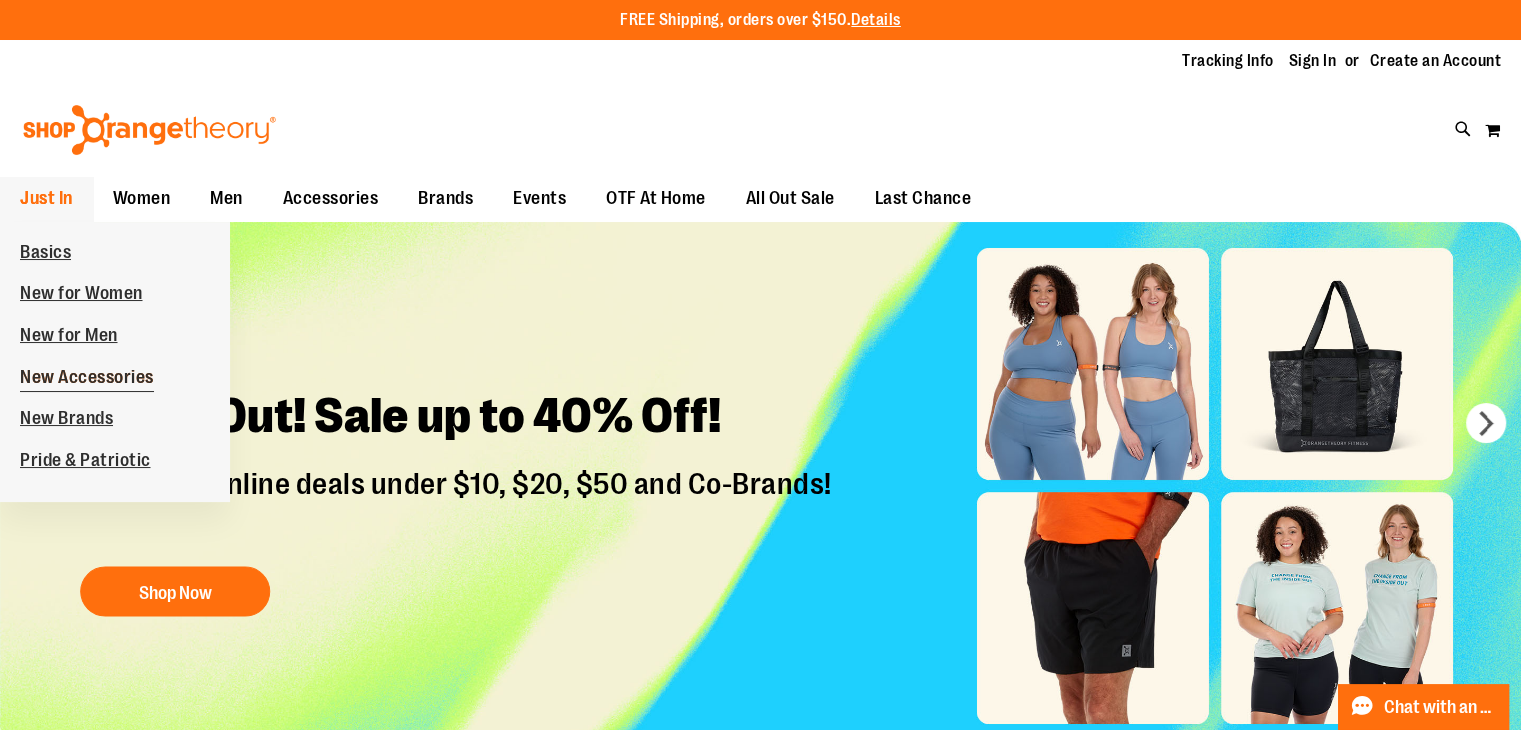click on "New Accessories" at bounding box center [87, 379] 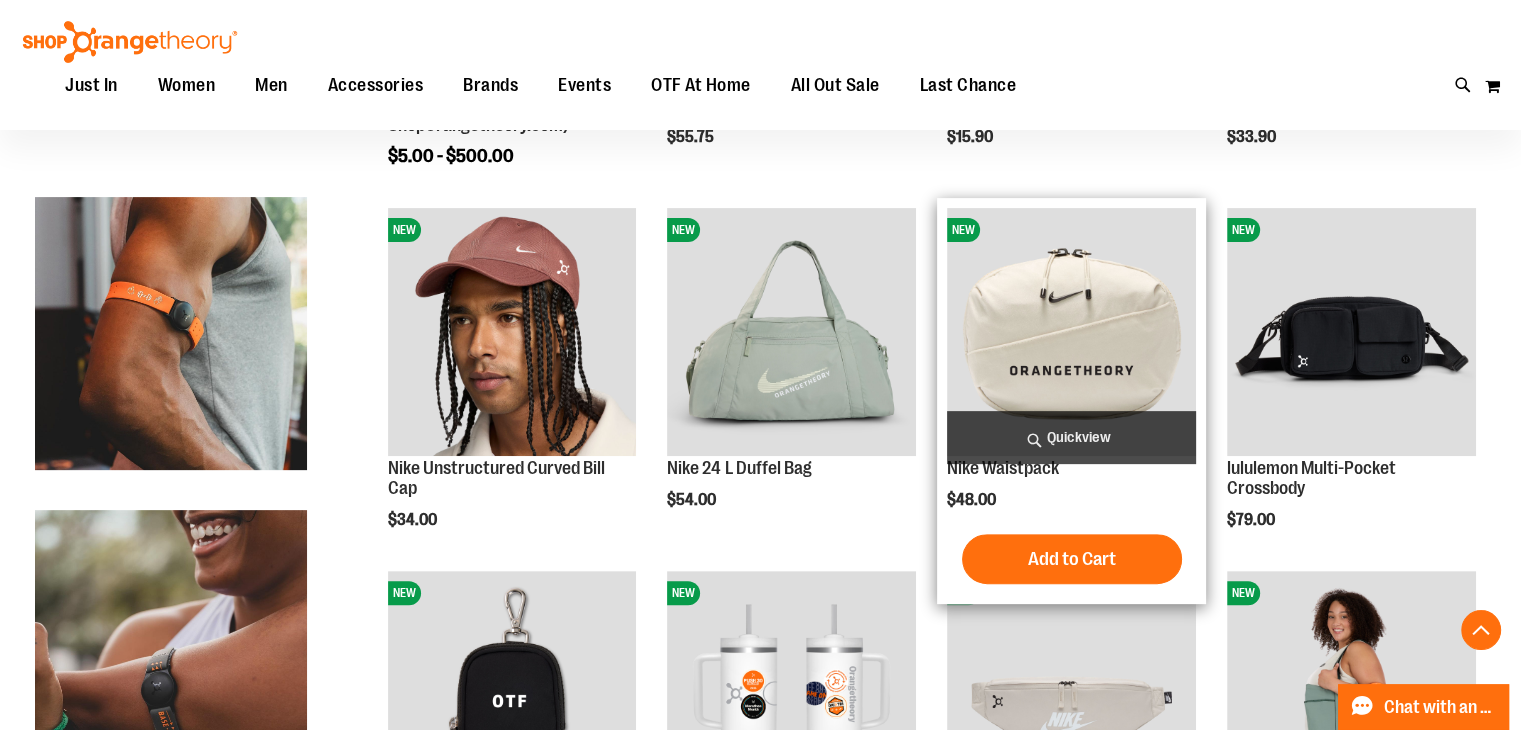 scroll, scrollTop: 603, scrollLeft: 0, axis: vertical 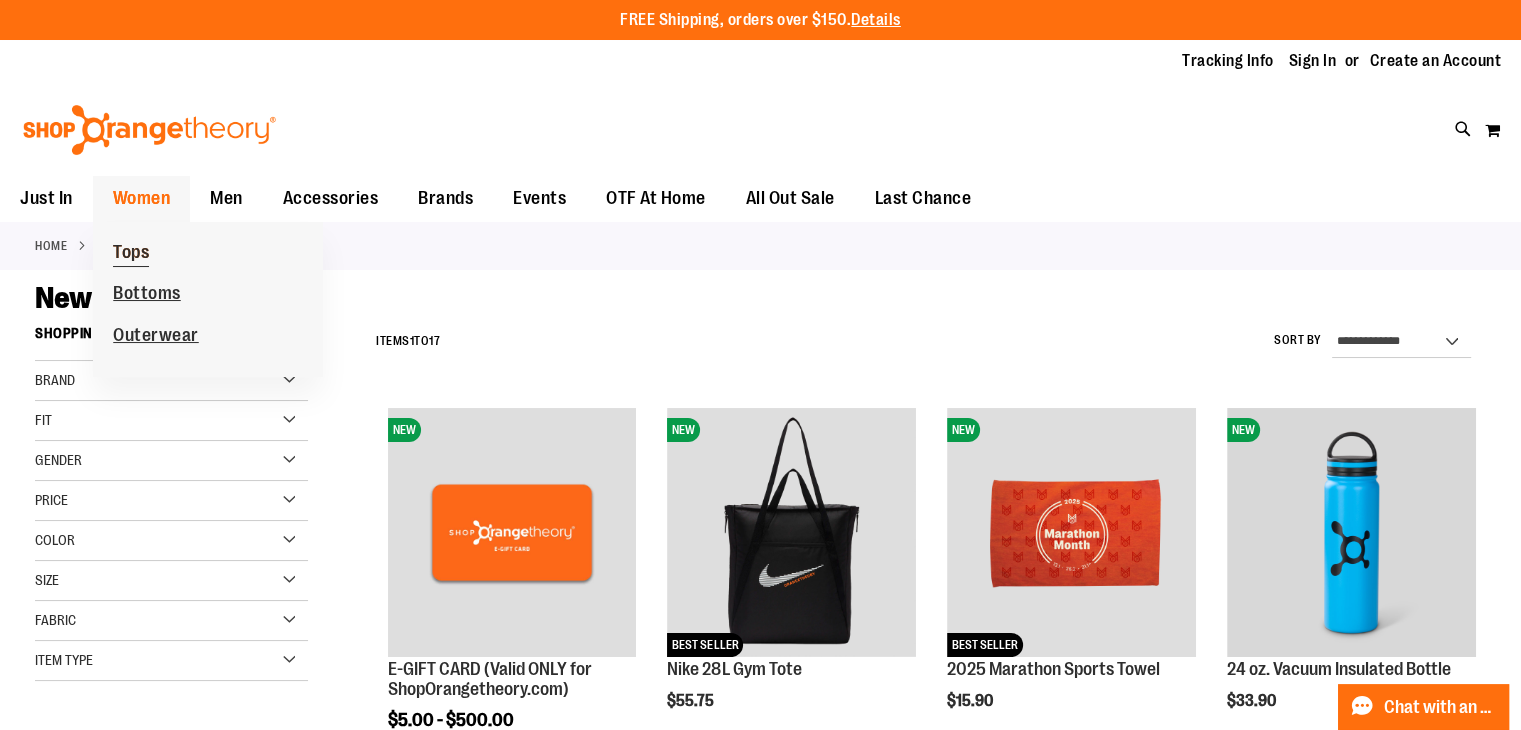 click on "Tops" at bounding box center (131, 254) 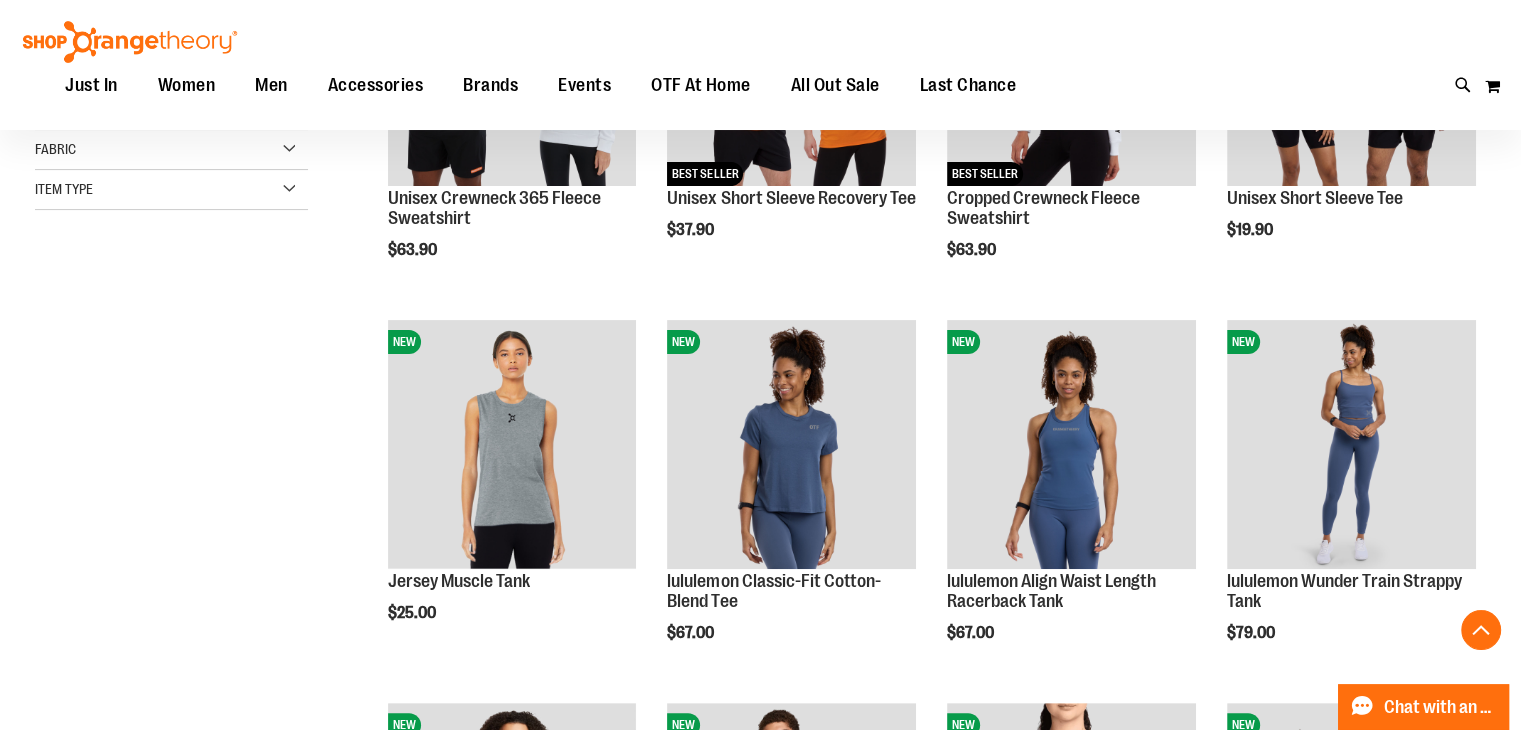 scroll, scrollTop: 471, scrollLeft: 0, axis: vertical 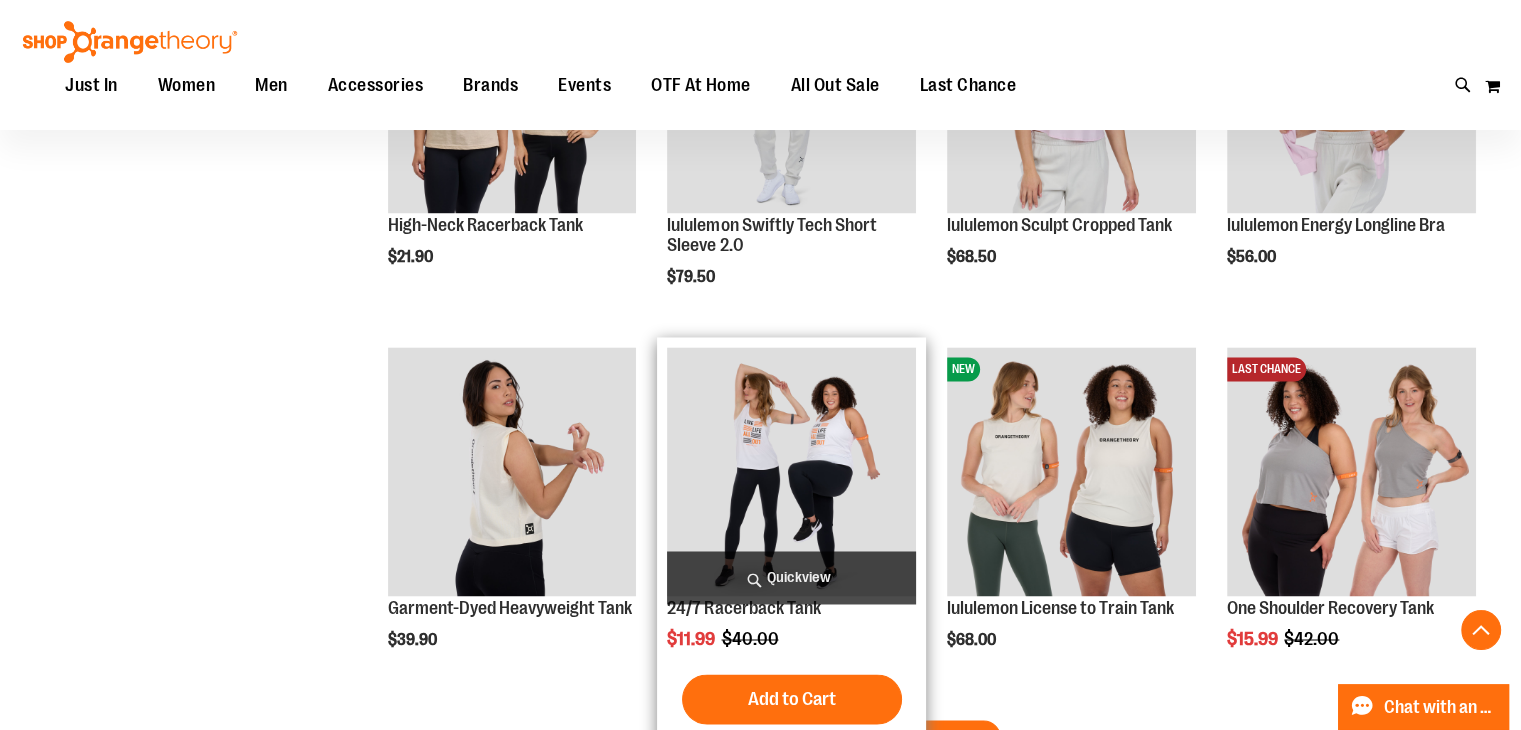 click at bounding box center [791, 471] 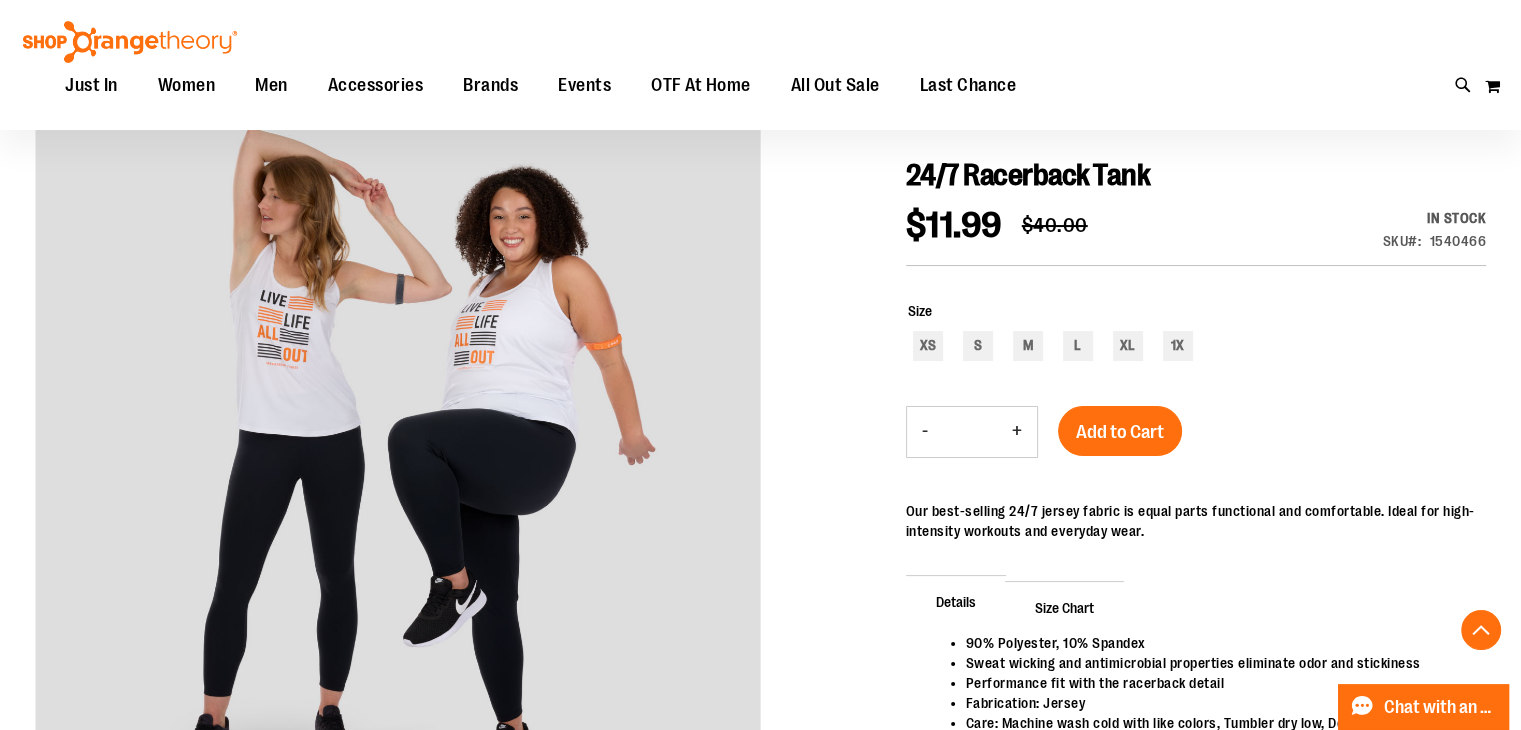 scroll, scrollTop: 0, scrollLeft: 0, axis: both 